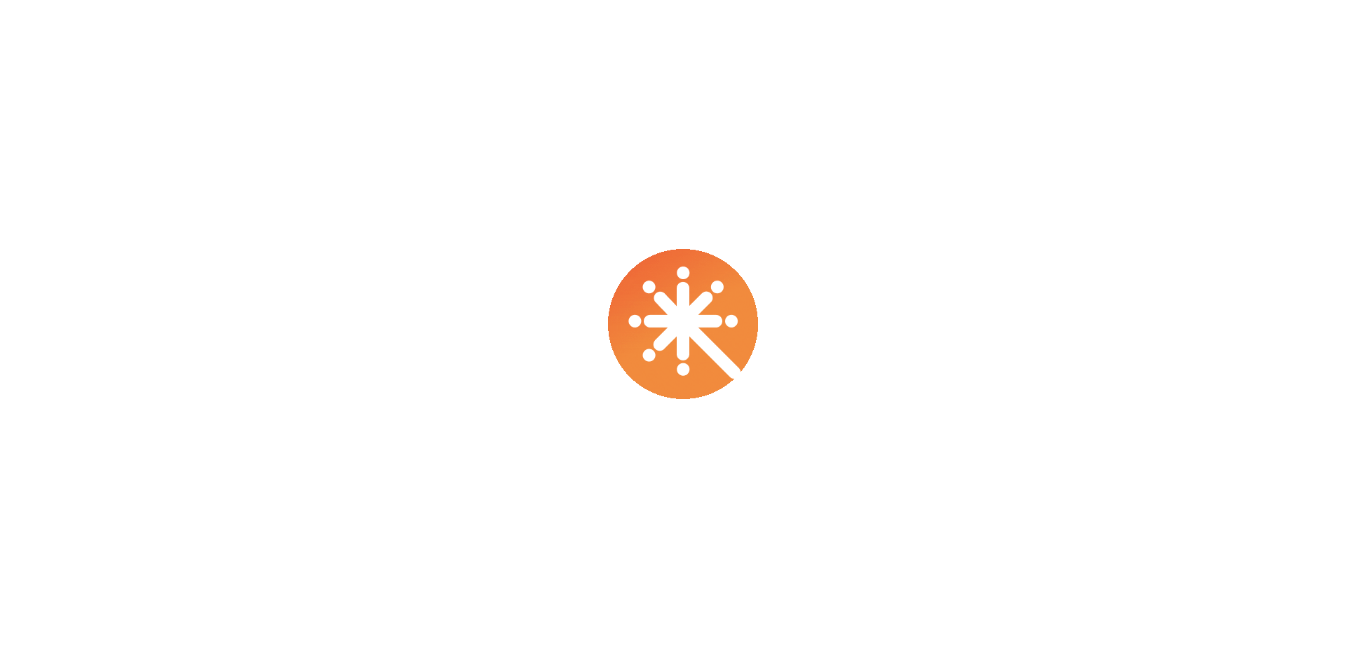 scroll, scrollTop: 0, scrollLeft: 0, axis: both 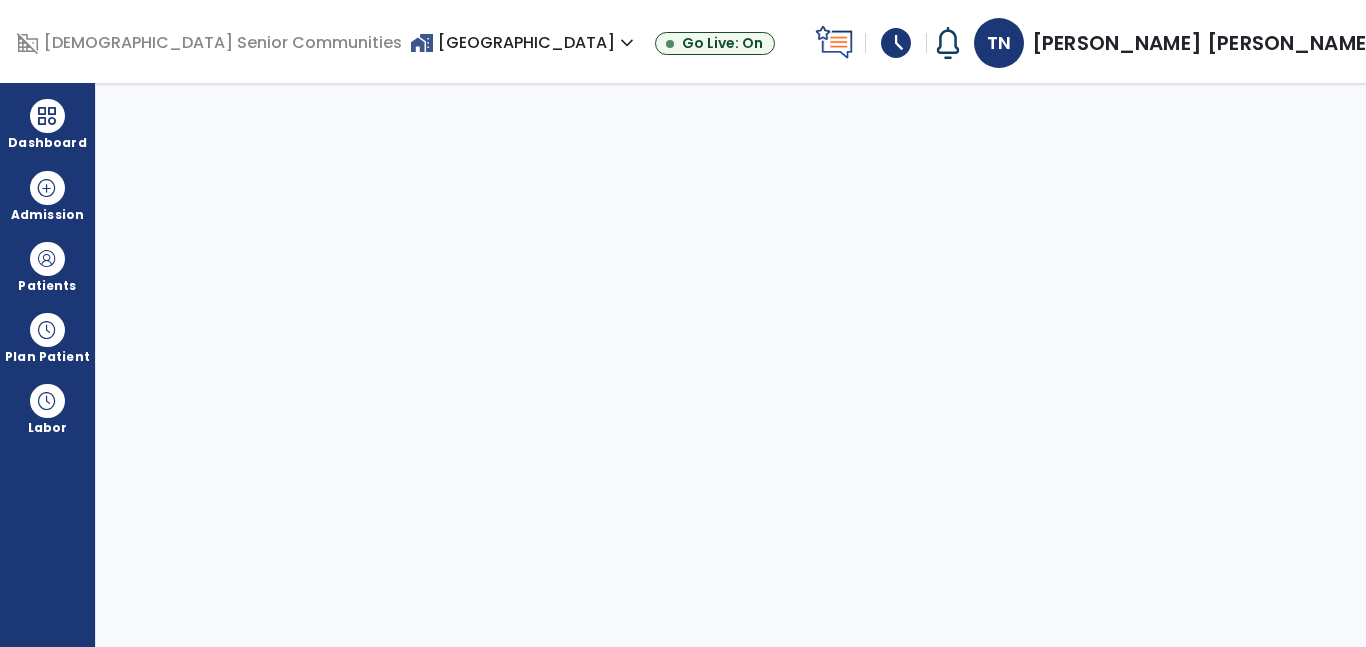 select on "****" 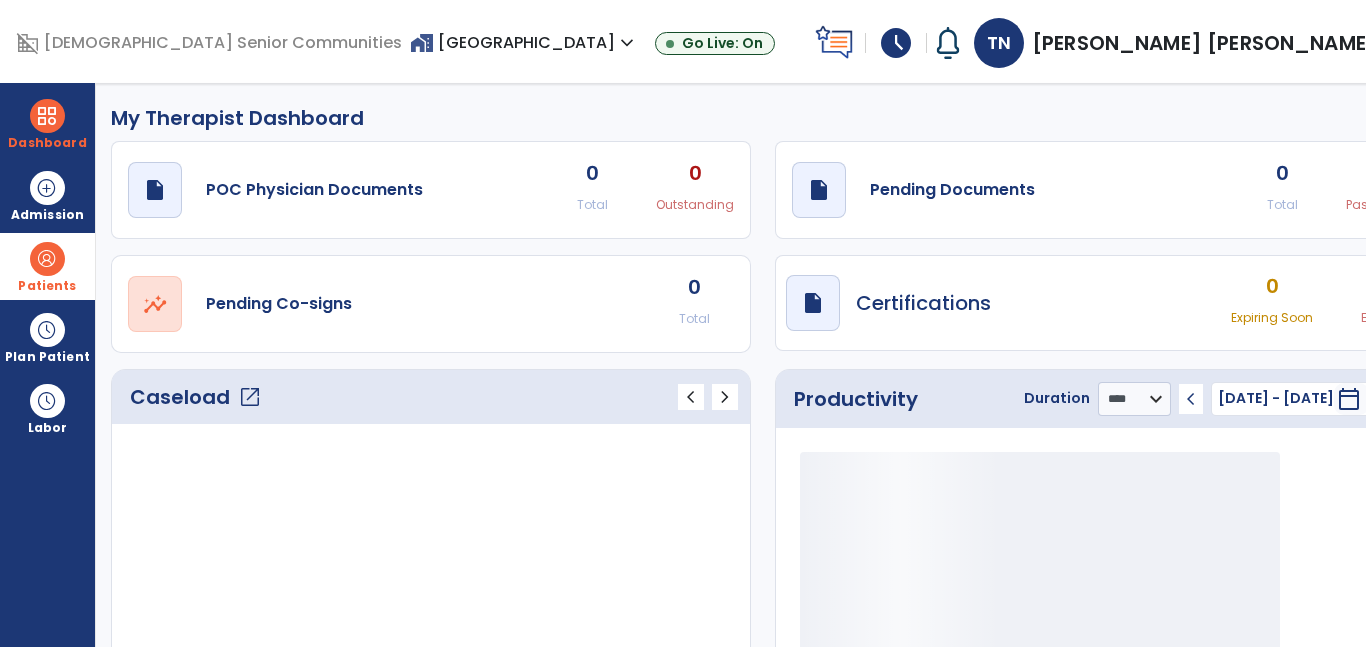 click on "Patients" at bounding box center [47, 286] 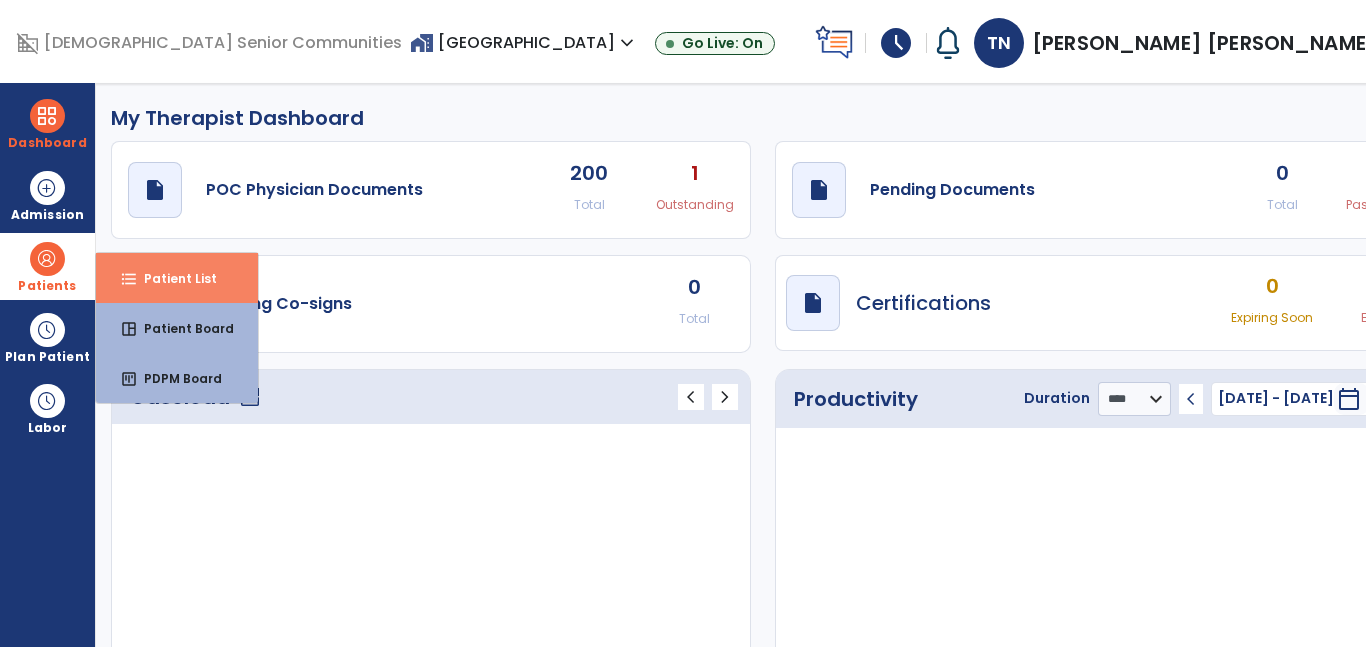 click on "Patient List" at bounding box center [172, 278] 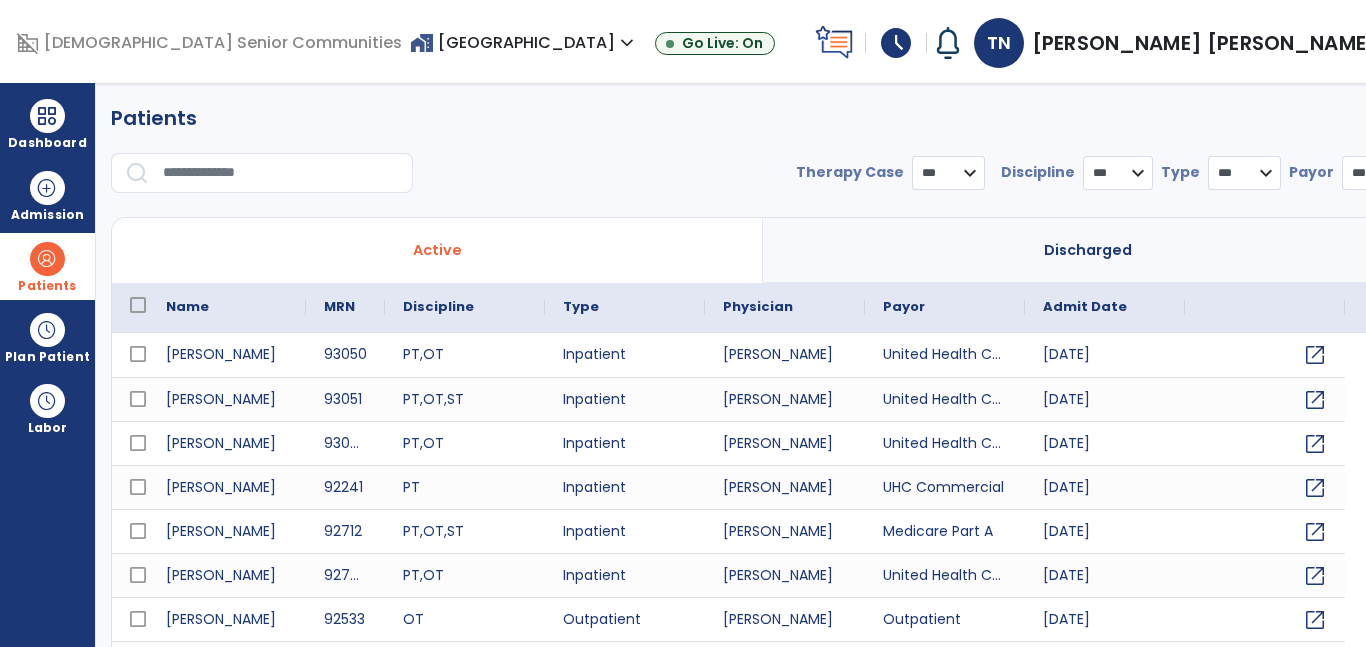 select on "***" 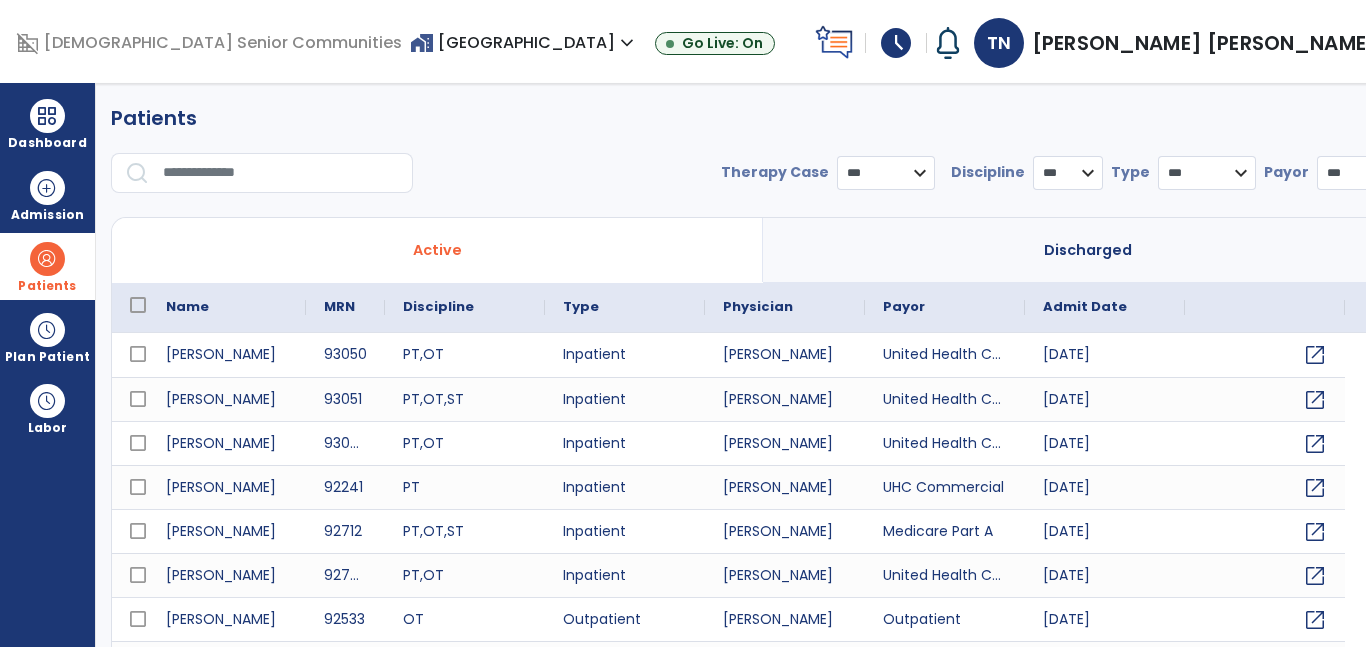 click at bounding box center (281, 173) 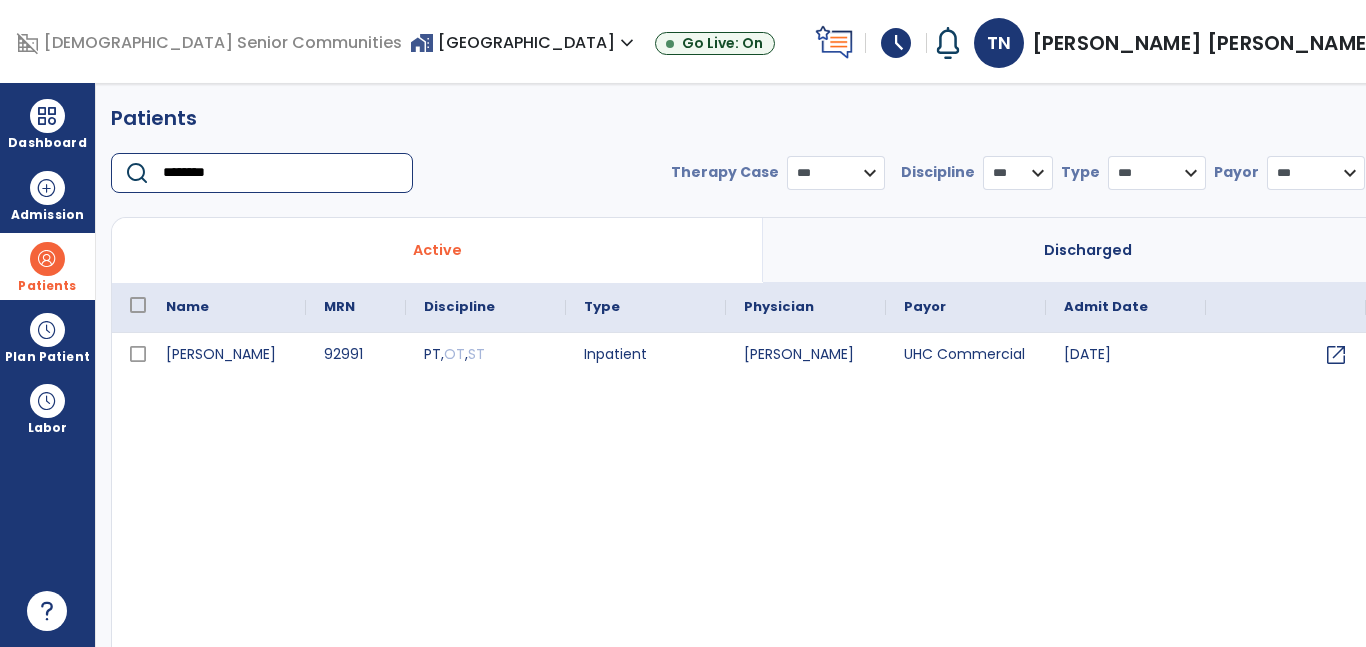 type on "********" 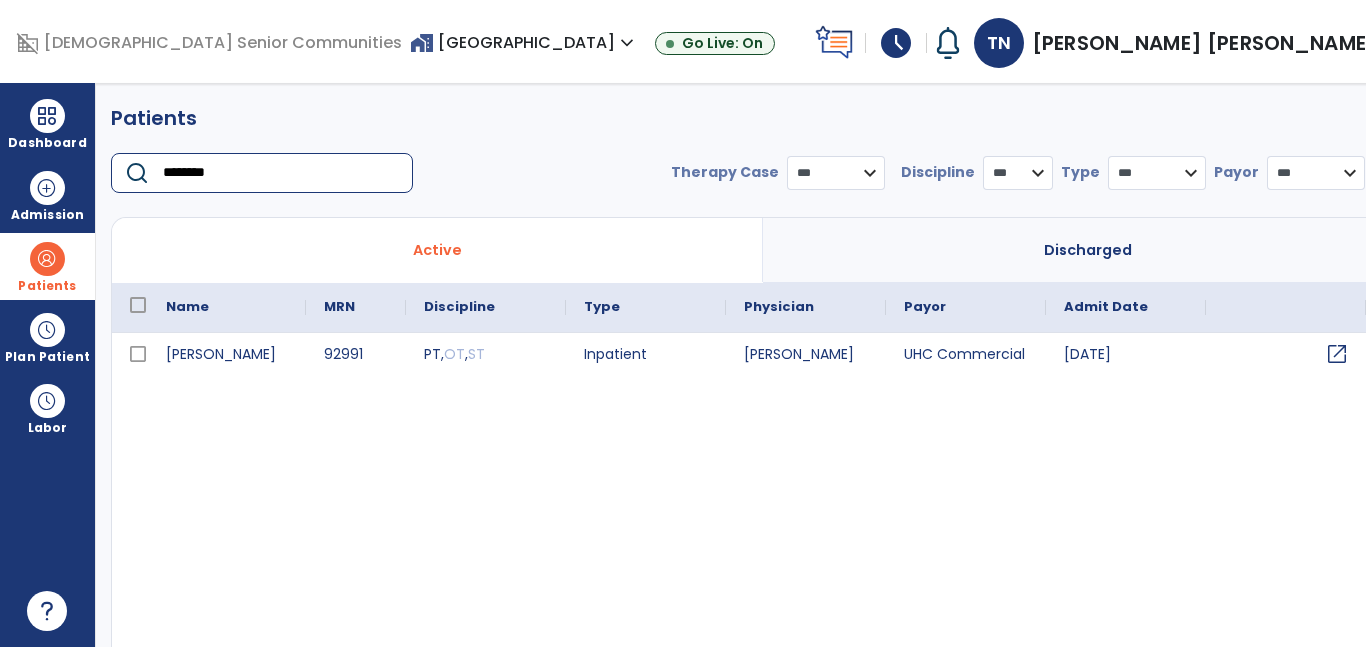 click on "open_in_new" at bounding box center (1337, 354) 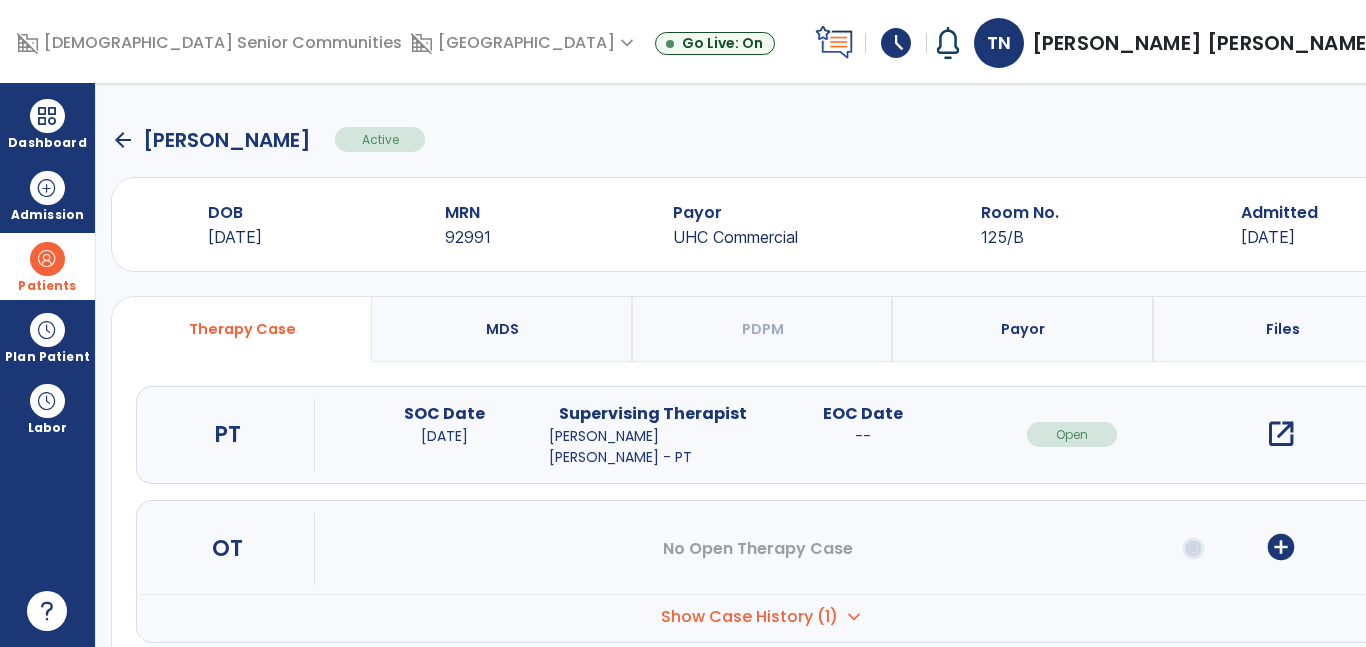 click on "open_in_new" at bounding box center [1281, 434] 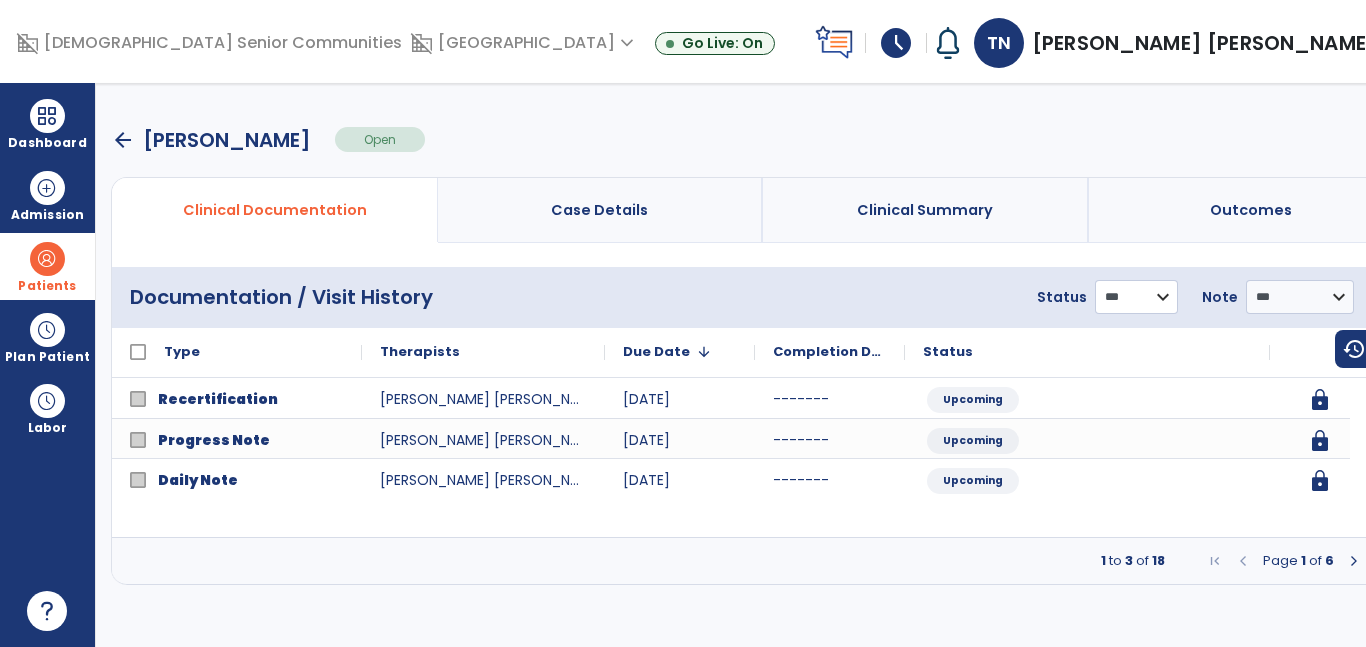 click on "**********" at bounding box center (1136, 297) 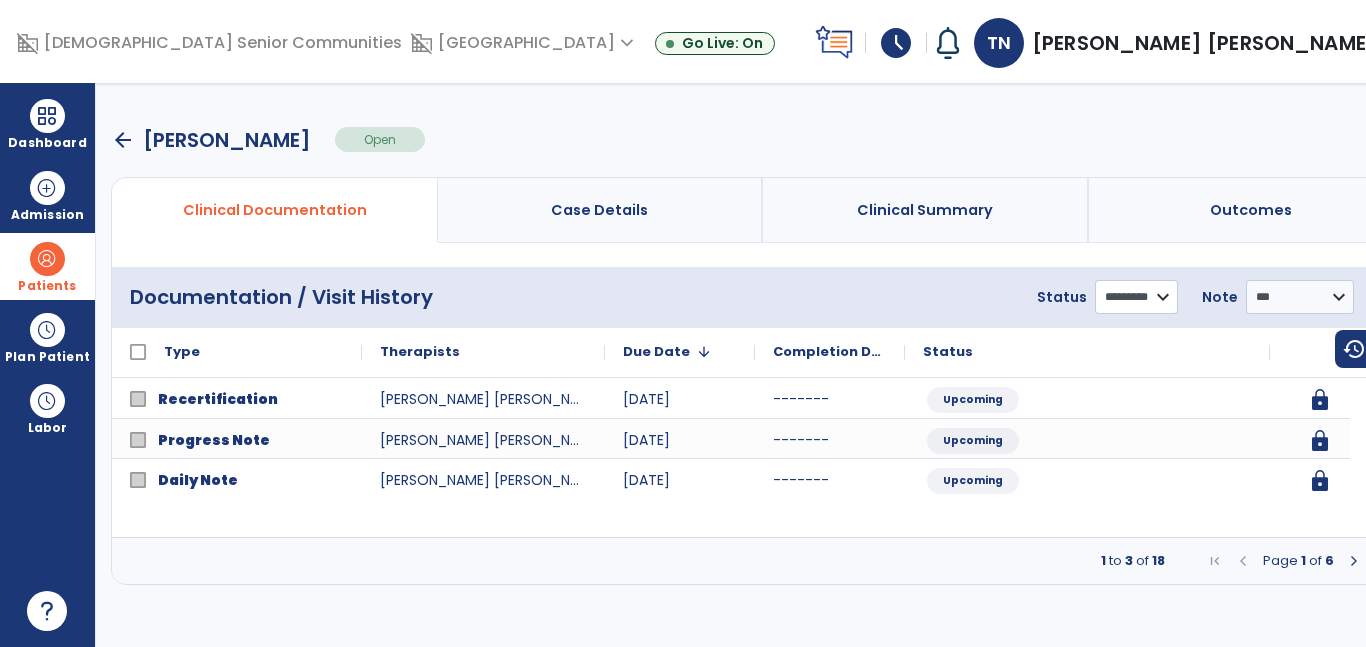 click on "**********" at bounding box center [1136, 297] 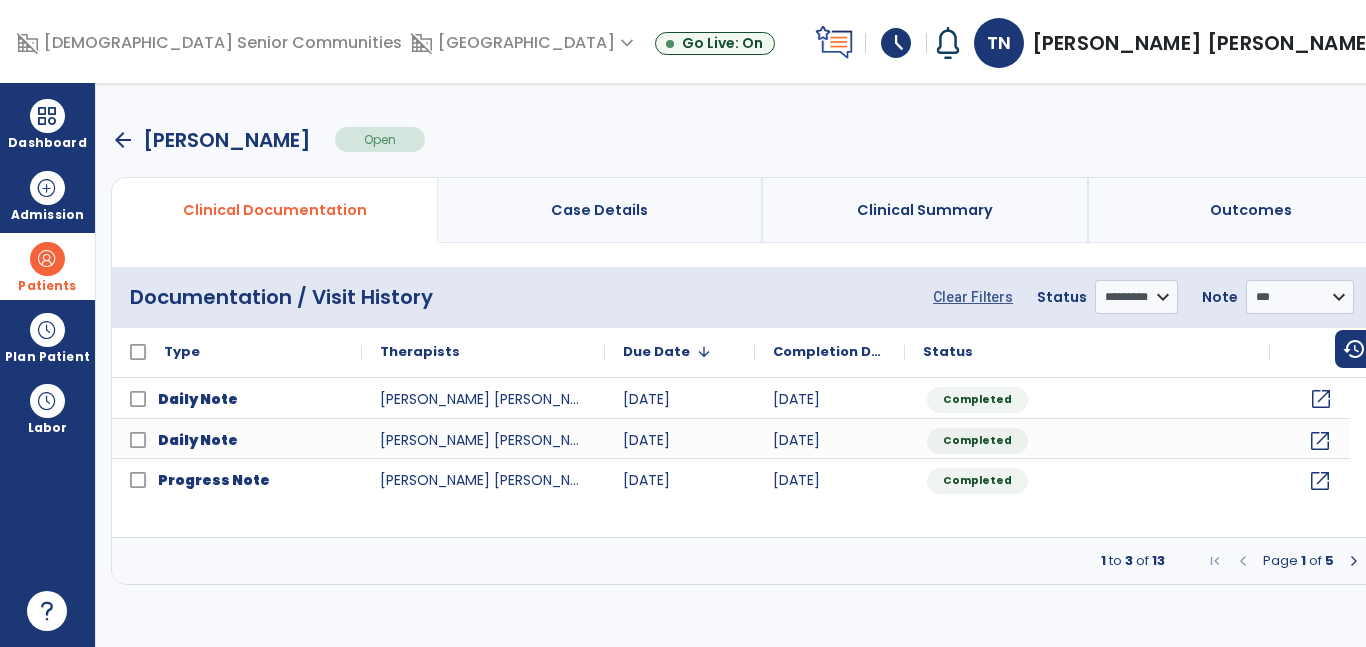 click on "open_in_new" 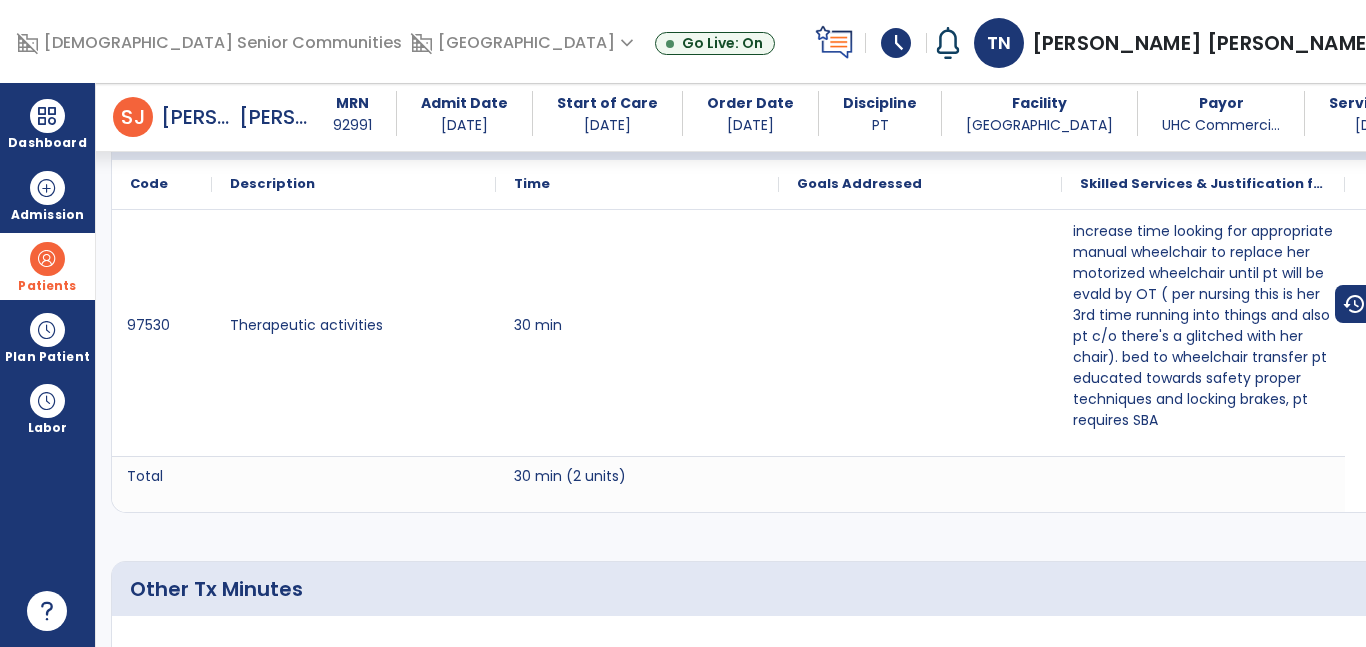 scroll, scrollTop: 1365, scrollLeft: 0, axis: vertical 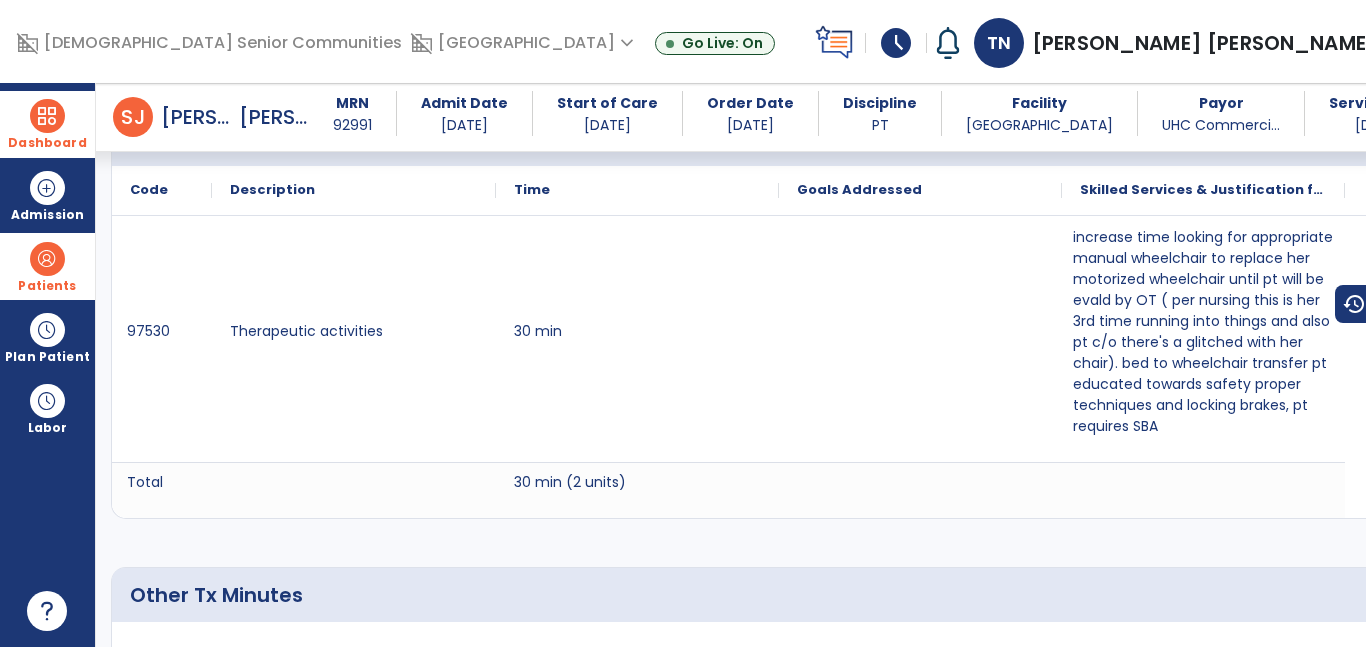 click at bounding box center [47, 116] 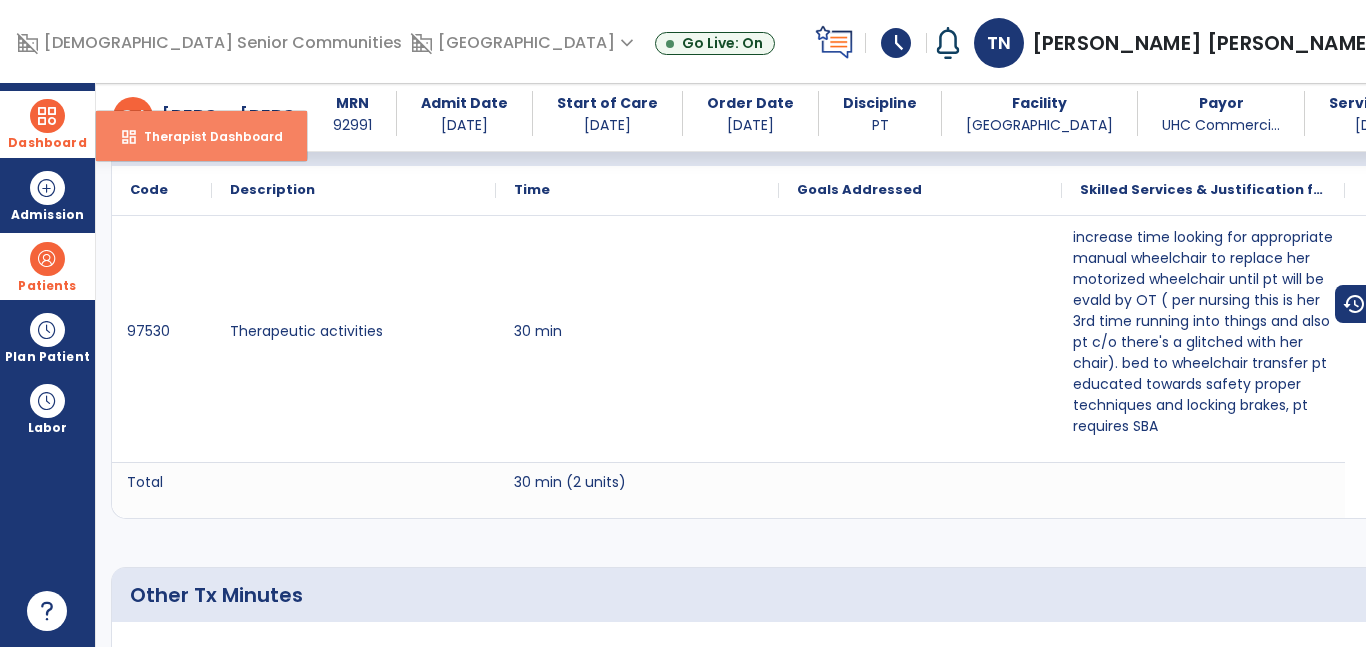 click on "Therapist Dashboard" at bounding box center (205, 136) 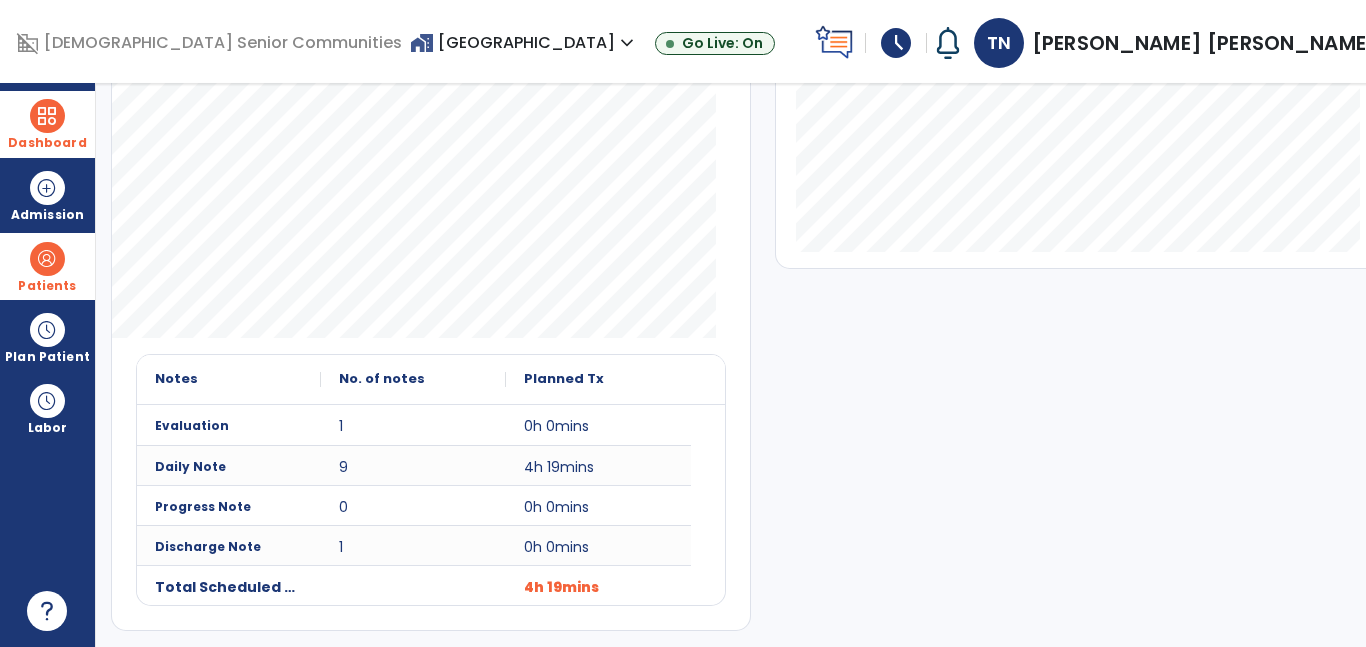 scroll, scrollTop: 342, scrollLeft: 0, axis: vertical 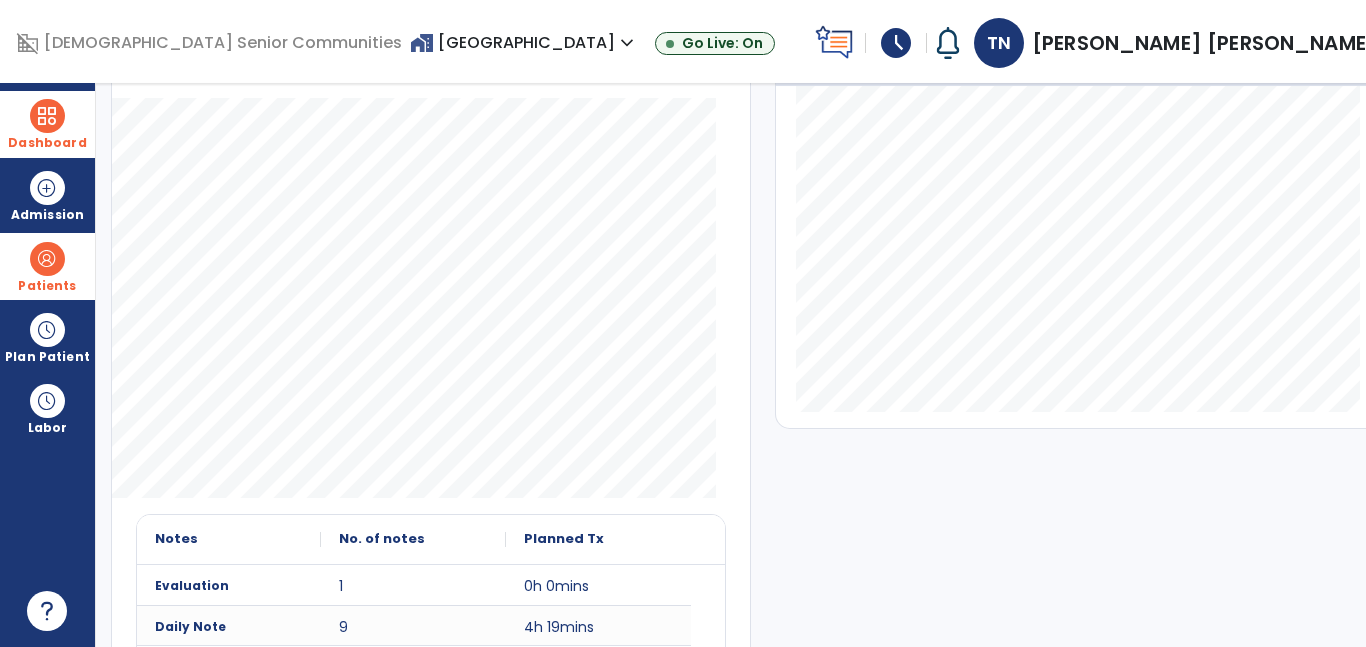 click at bounding box center [47, 116] 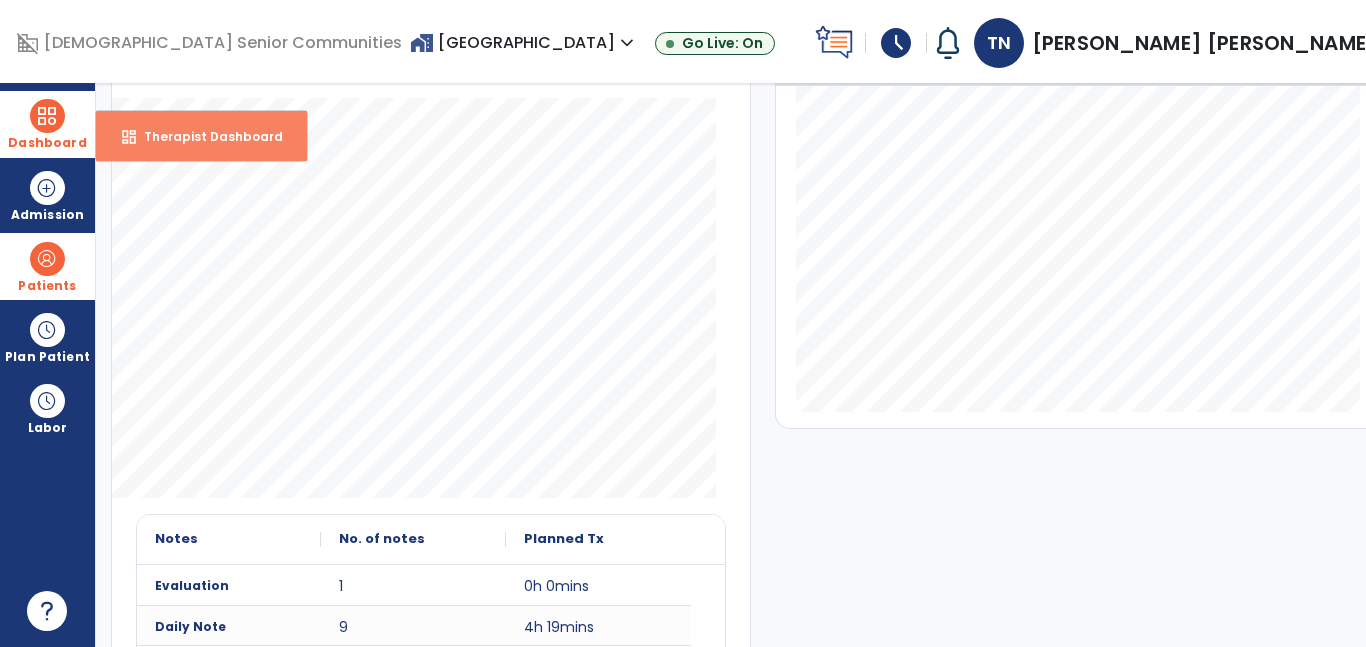 click on "Therapist Dashboard" at bounding box center [205, 136] 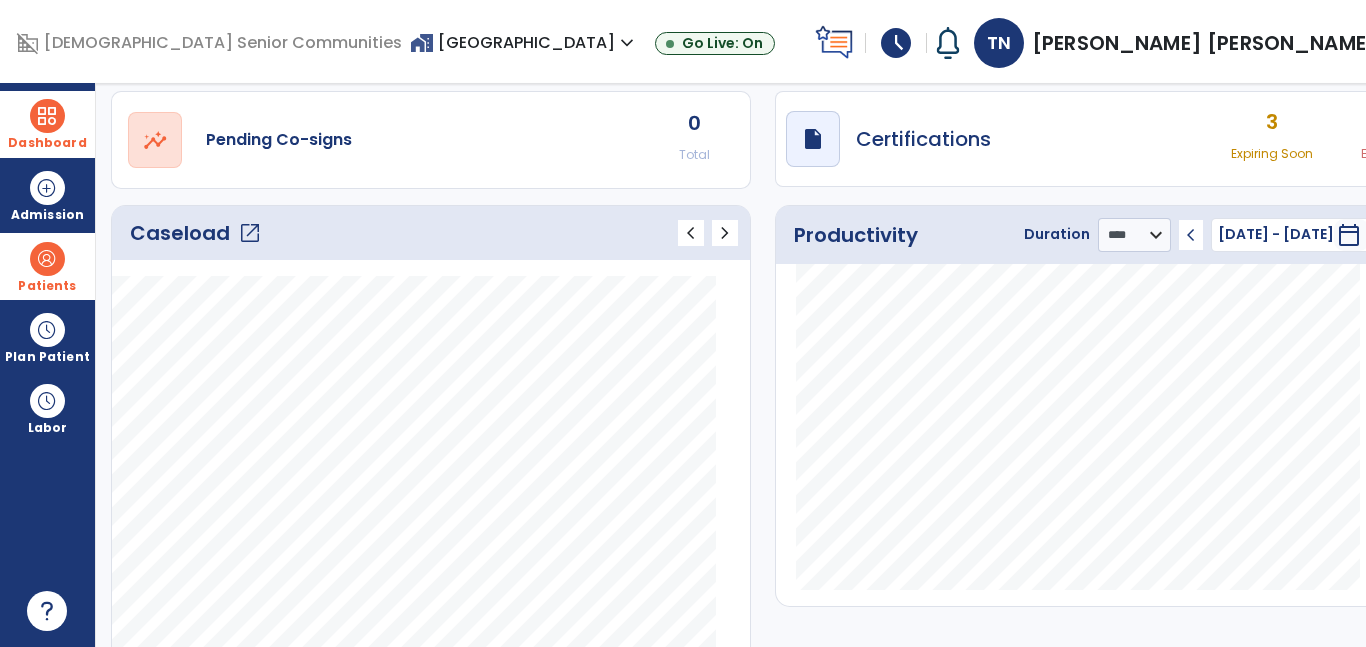 scroll, scrollTop: 141, scrollLeft: 0, axis: vertical 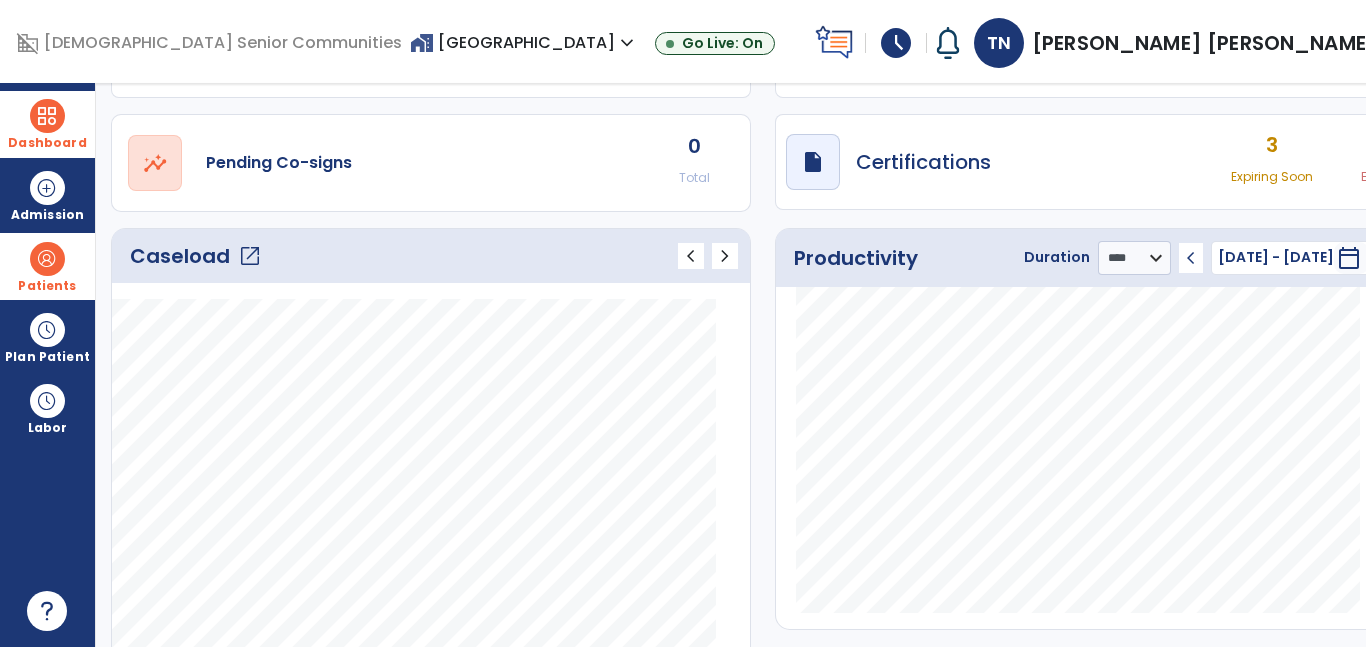 click on "open_in_new" 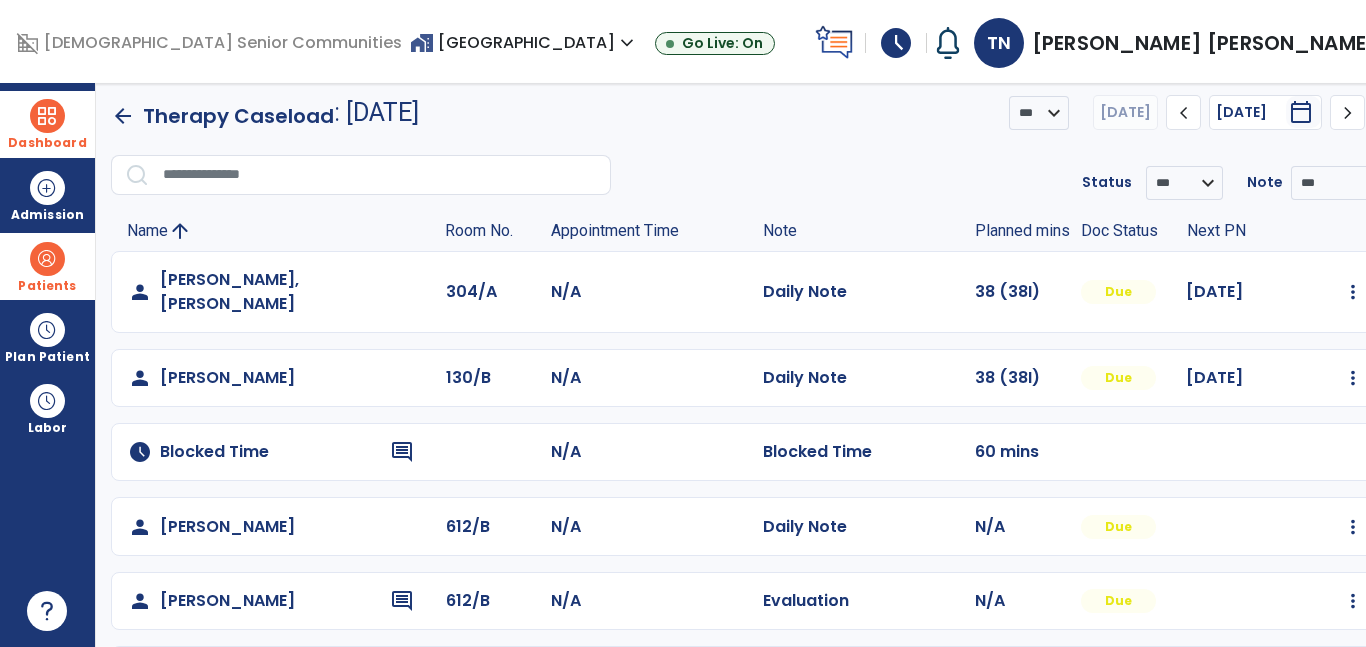 scroll, scrollTop: 0, scrollLeft: 0, axis: both 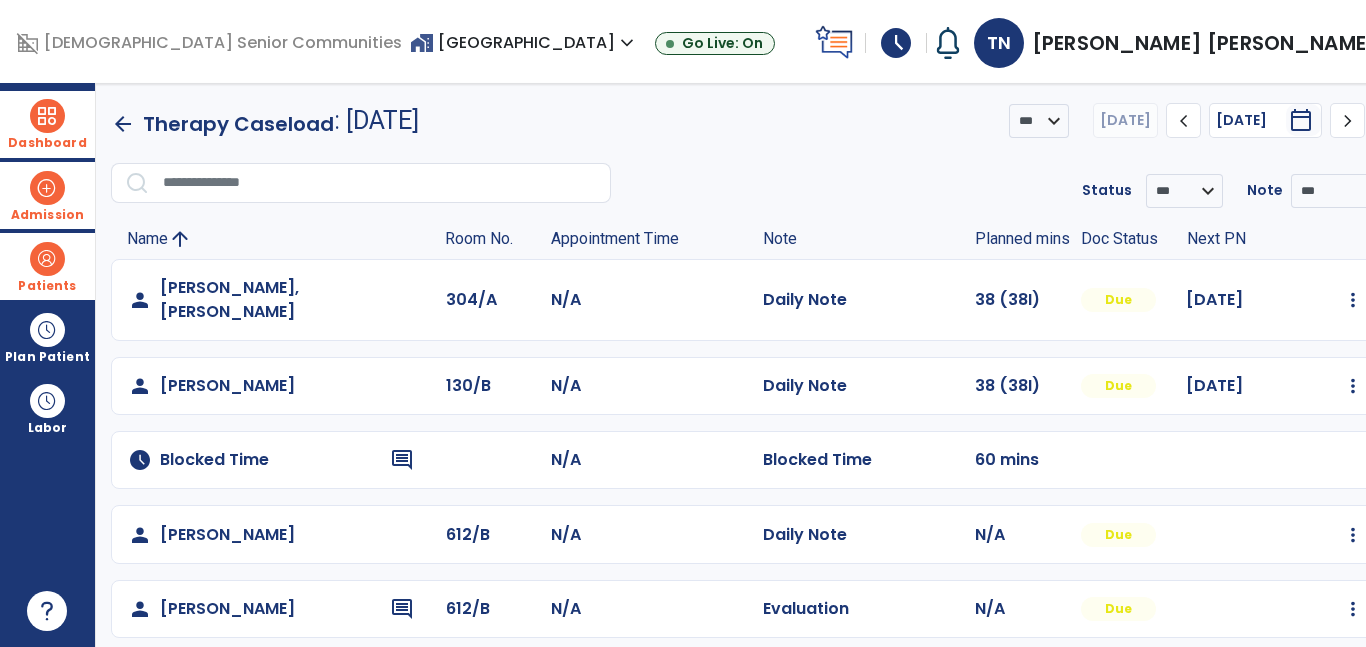 click on "Admission" at bounding box center [47, 215] 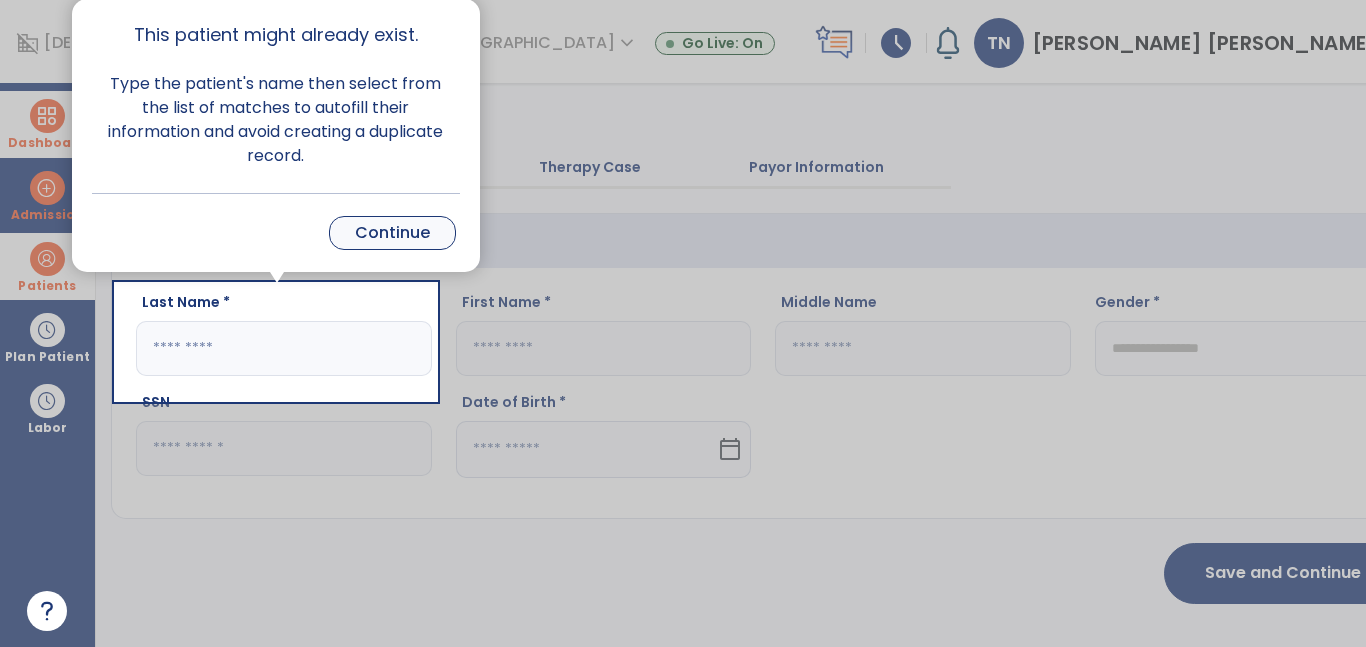 click on "Continue" at bounding box center [392, 233] 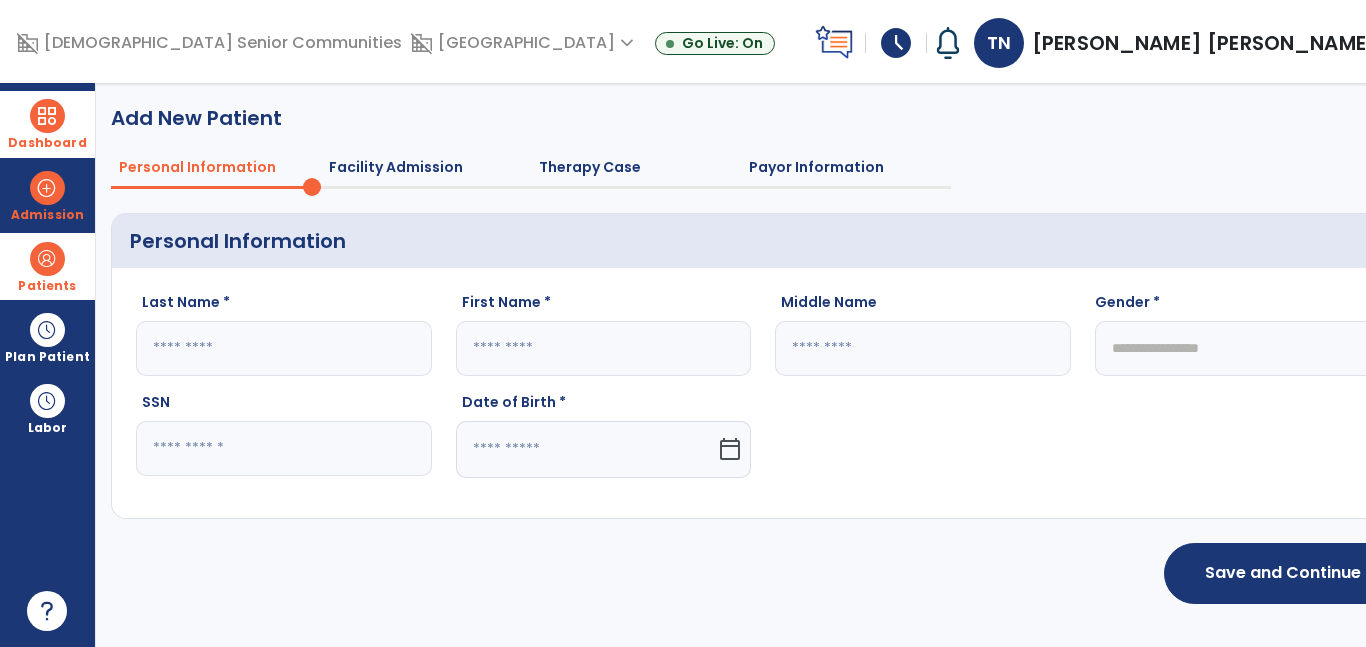 click on "Patients" at bounding box center [47, 286] 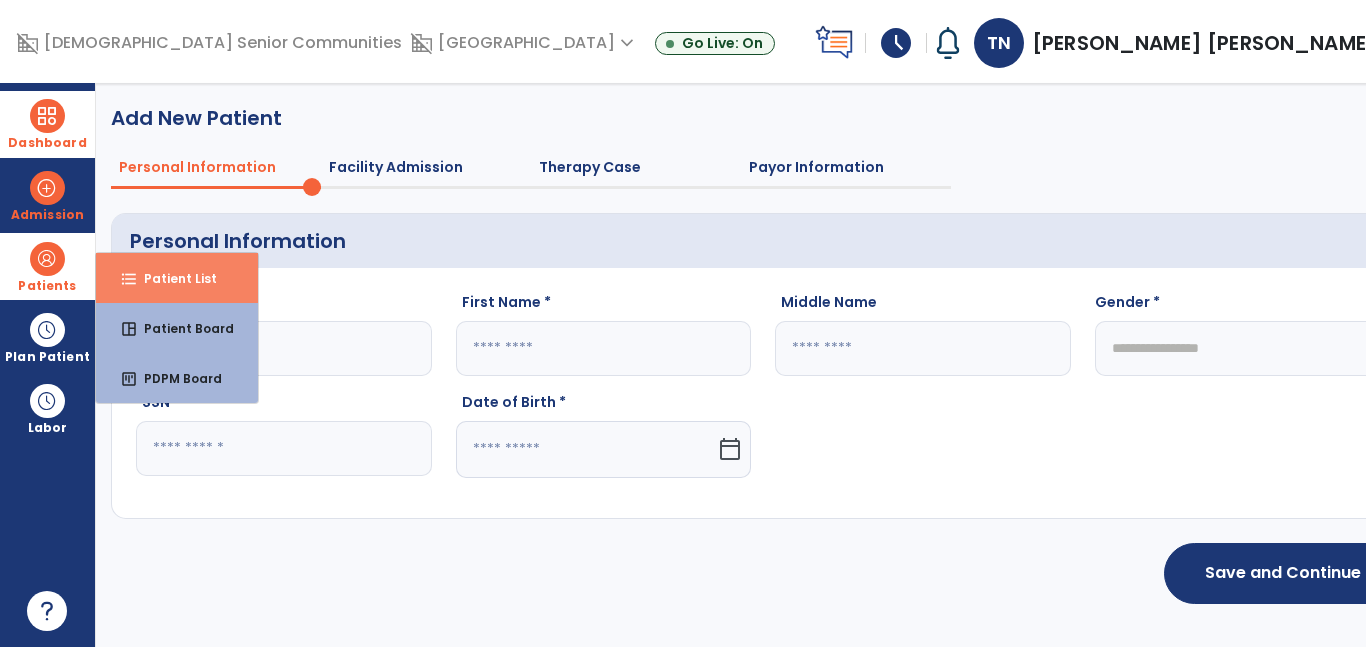 click on "Patient List" at bounding box center (172, 278) 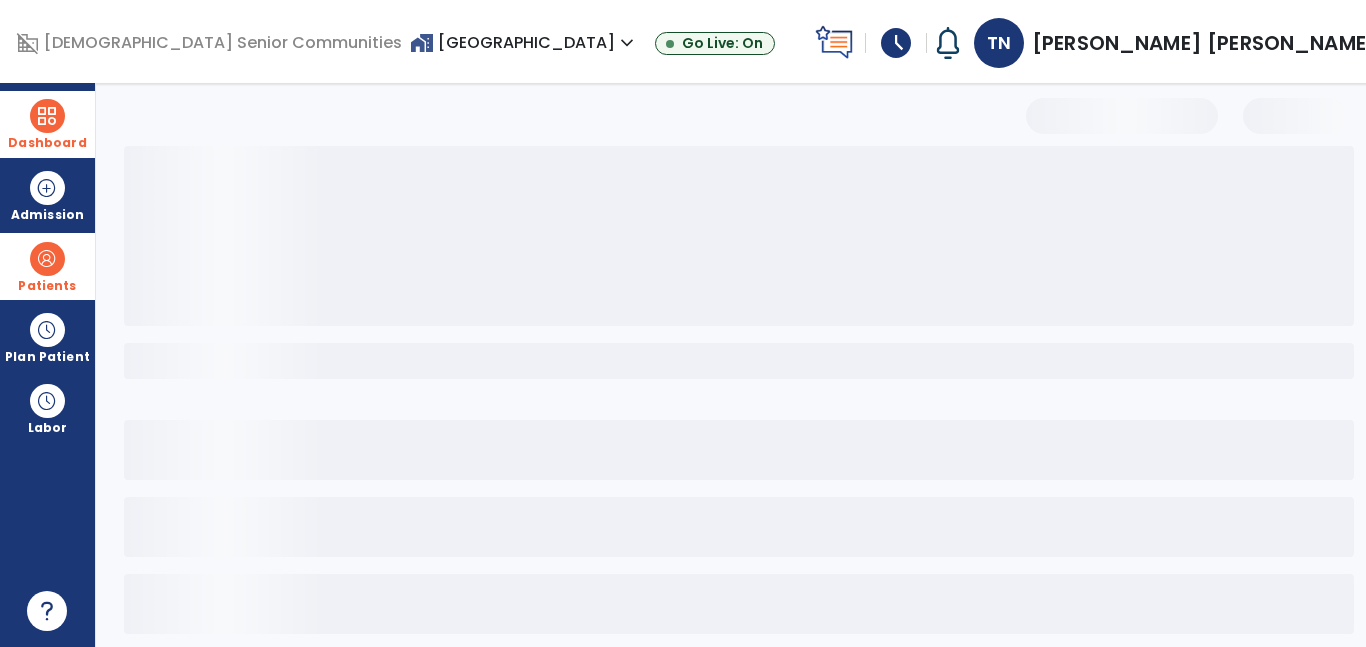 select on "***" 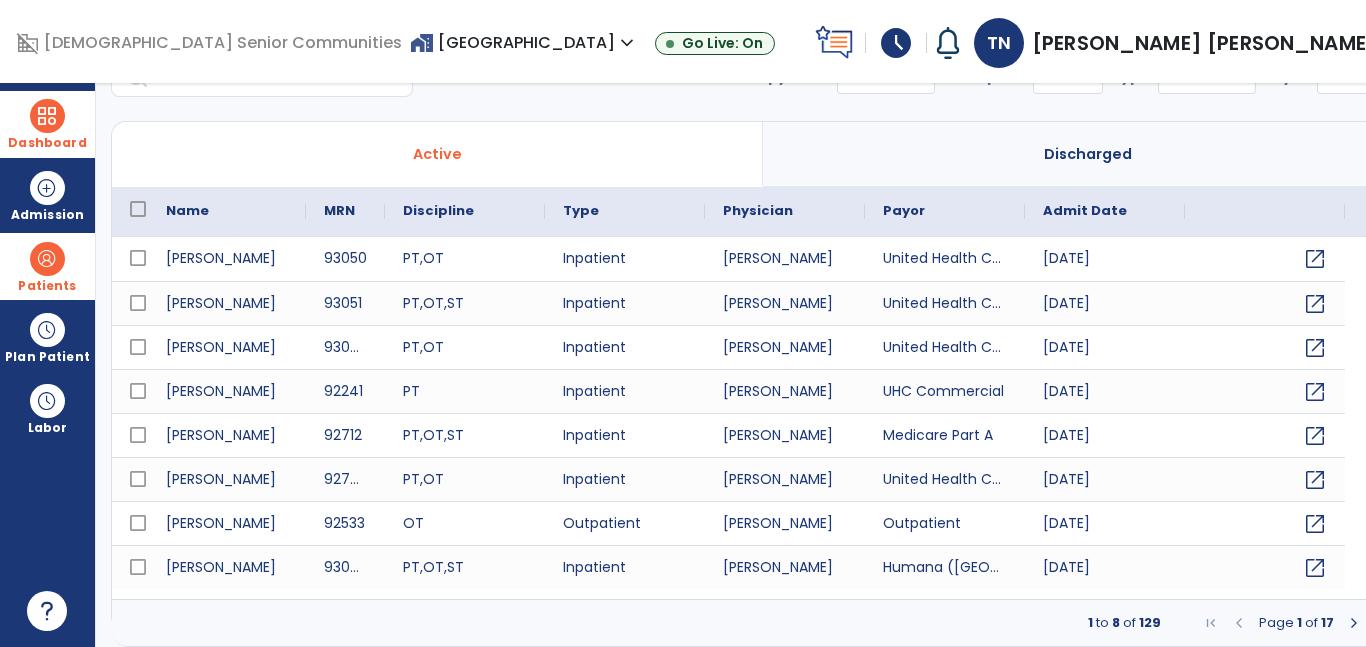 scroll, scrollTop: 0, scrollLeft: 0, axis: both 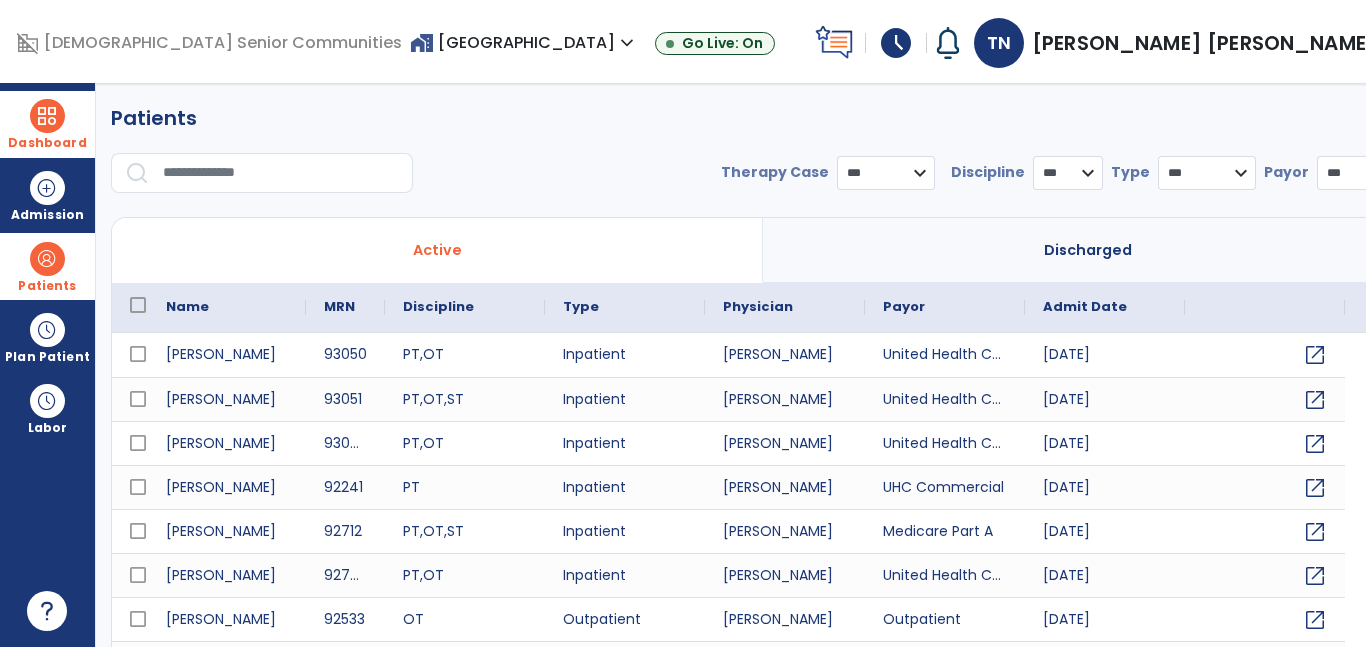 click at bounding box center [281, 173] 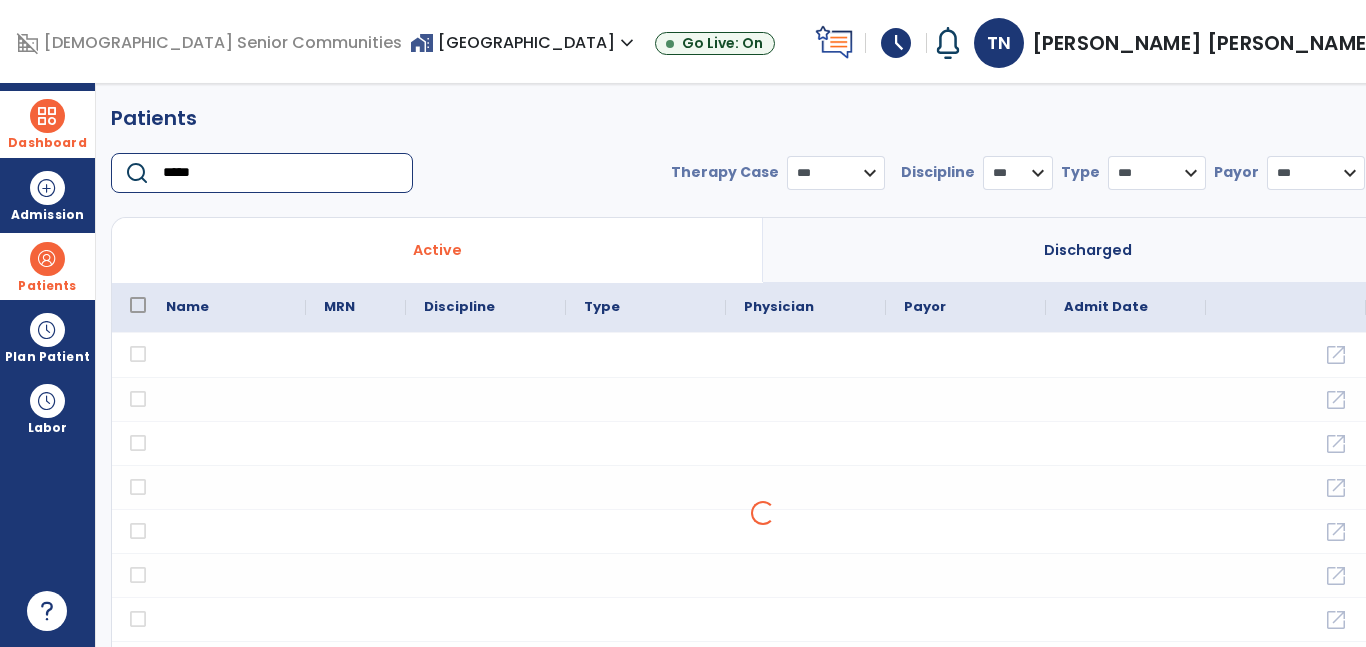 type on "*****" 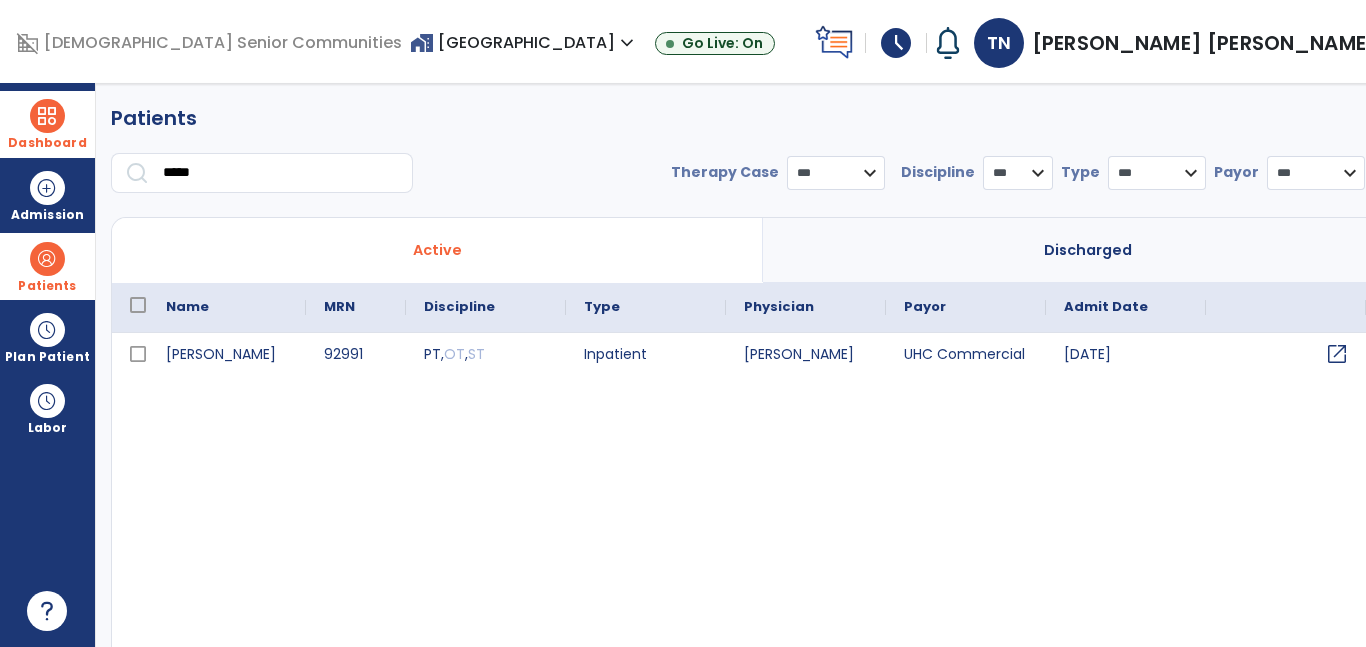 click on "open_in_new" at bounding box center [1337, 354] 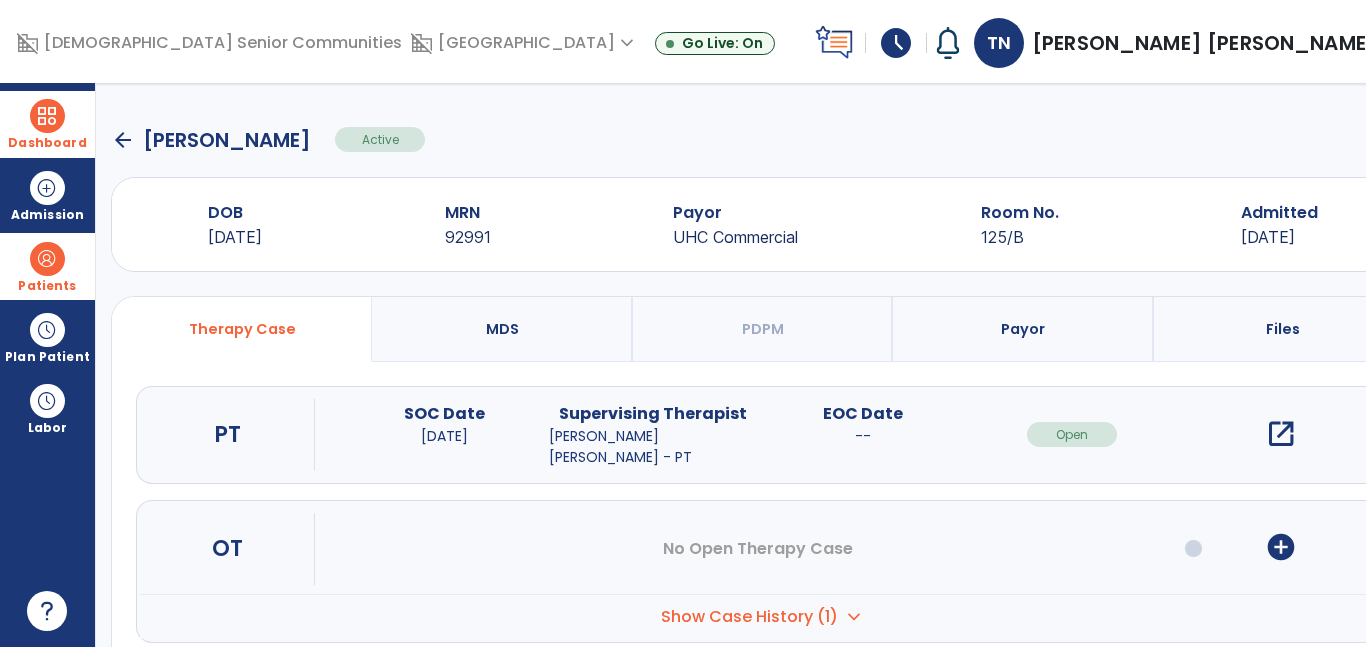 click on "open_in_new" at bounding box center (1281, 434) 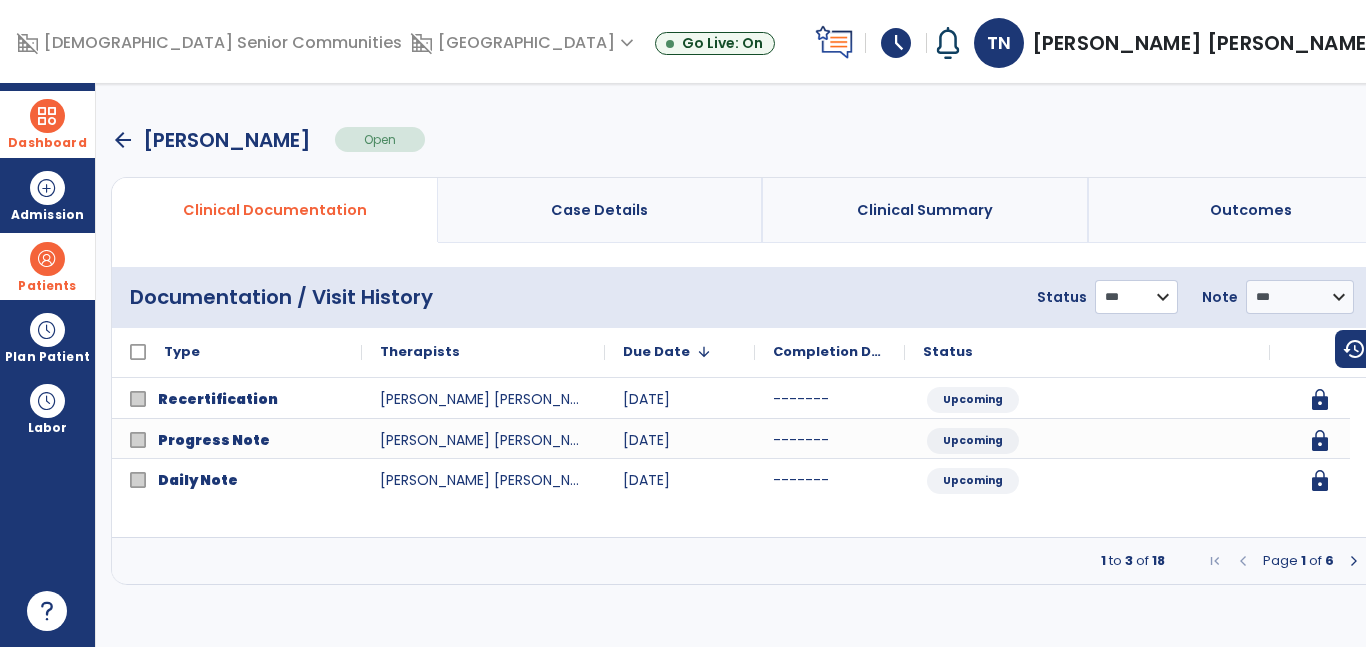 click on "**********" at bounding box center (1136, 297) 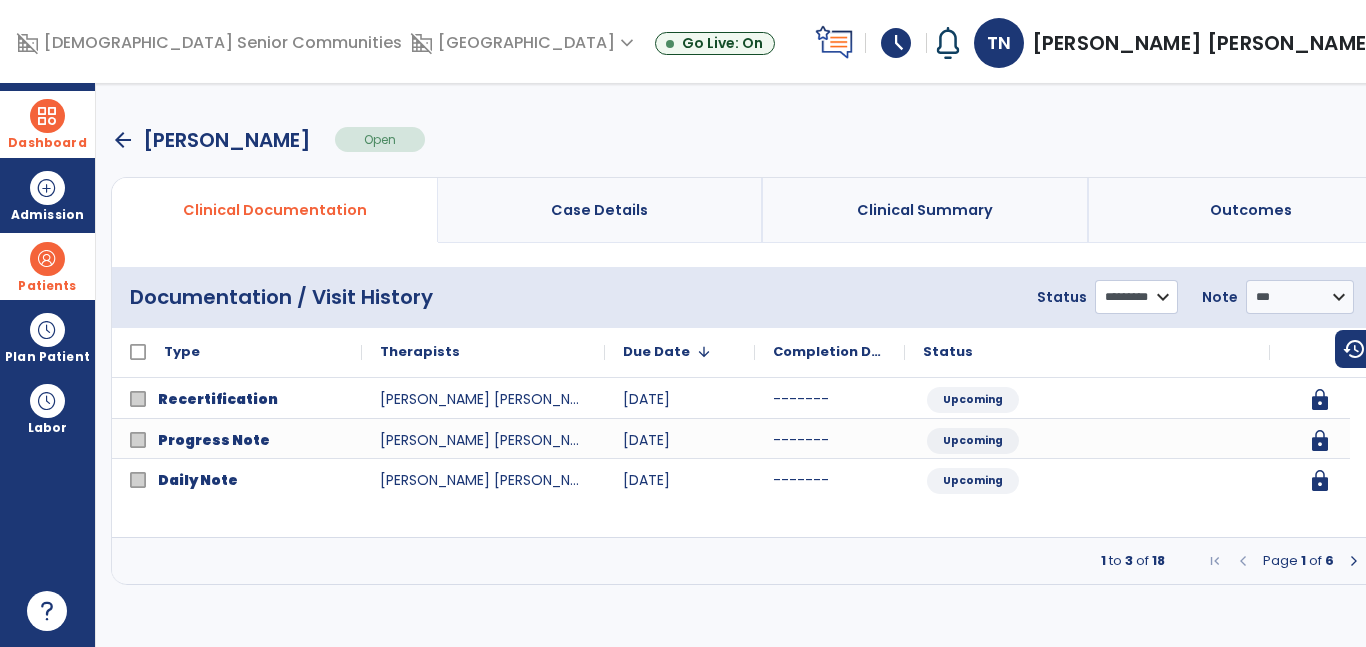 click on "**********" at bounding box center [1136, 297] 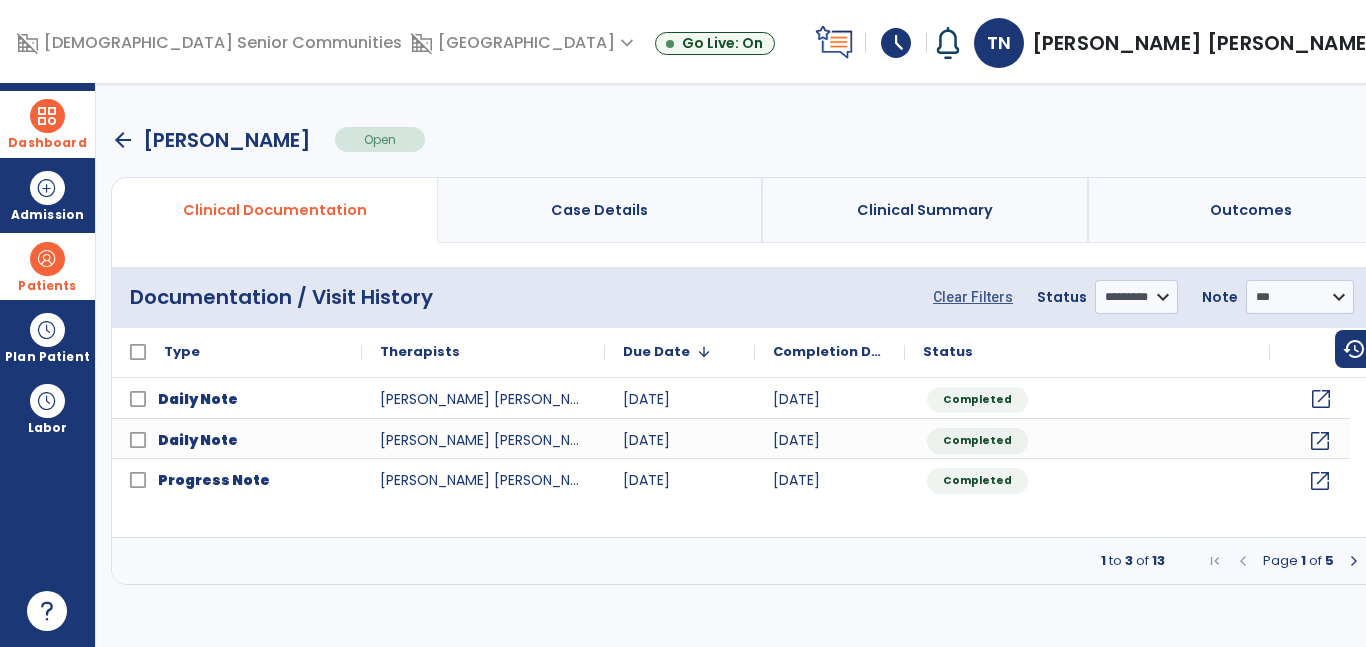 click on "open_in_new" 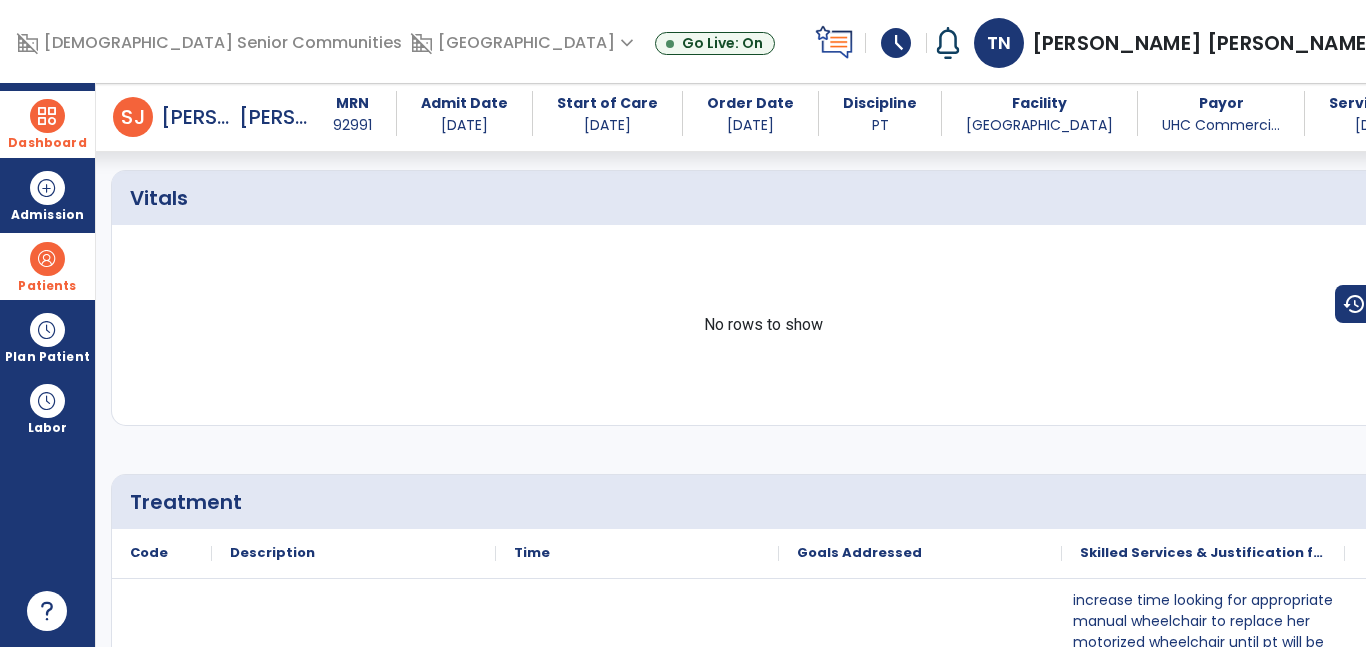 scroll, scrollTop: 1215, scrollLeft: 0, axis: vertical 